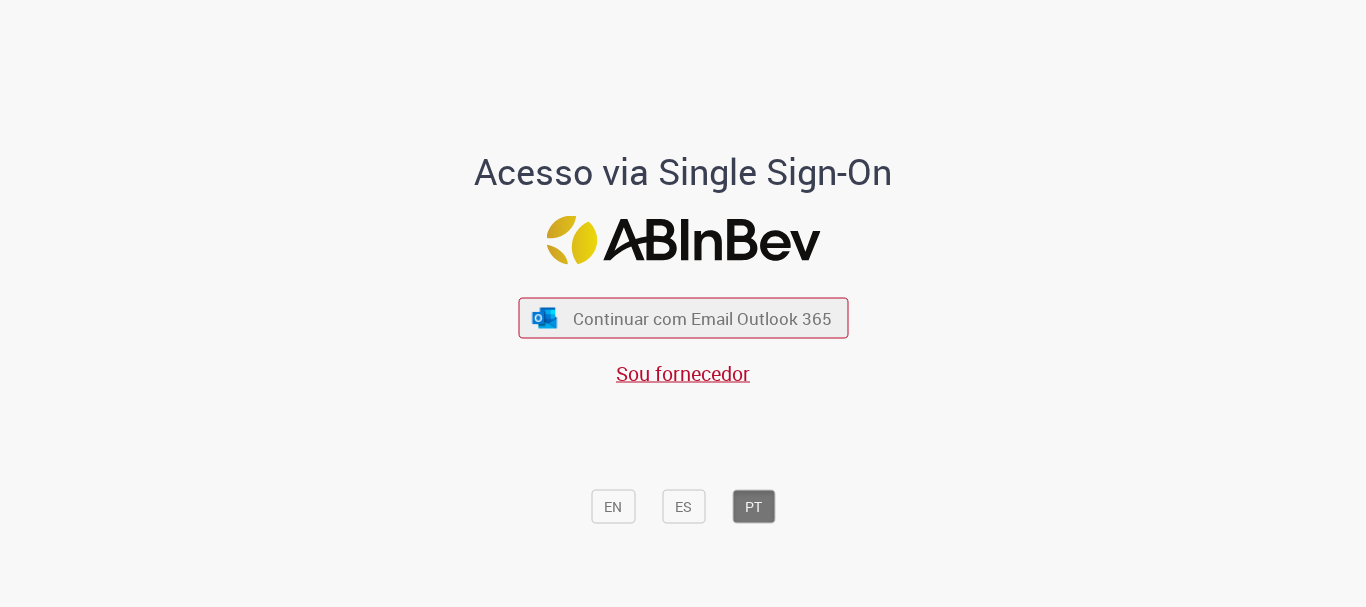 scroll, scrollTop: 0, scrollLeft: 0, axis: both 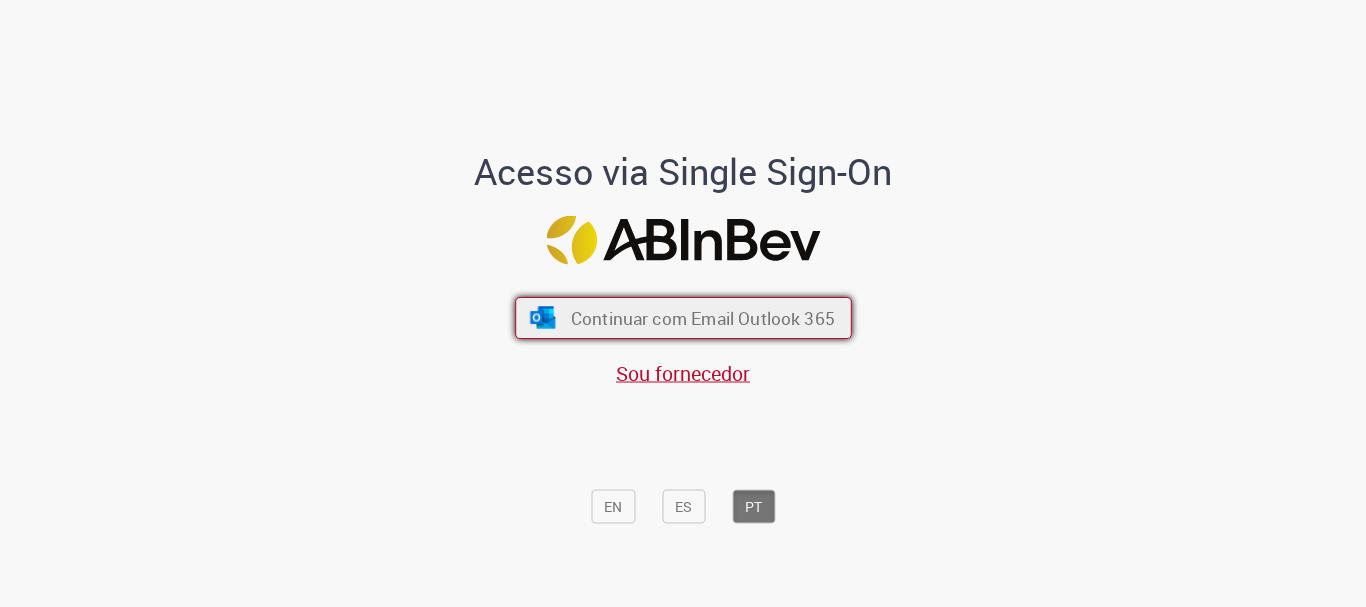 click on "Continuar com Email Outlook 365" at bounding box center [702, 318] 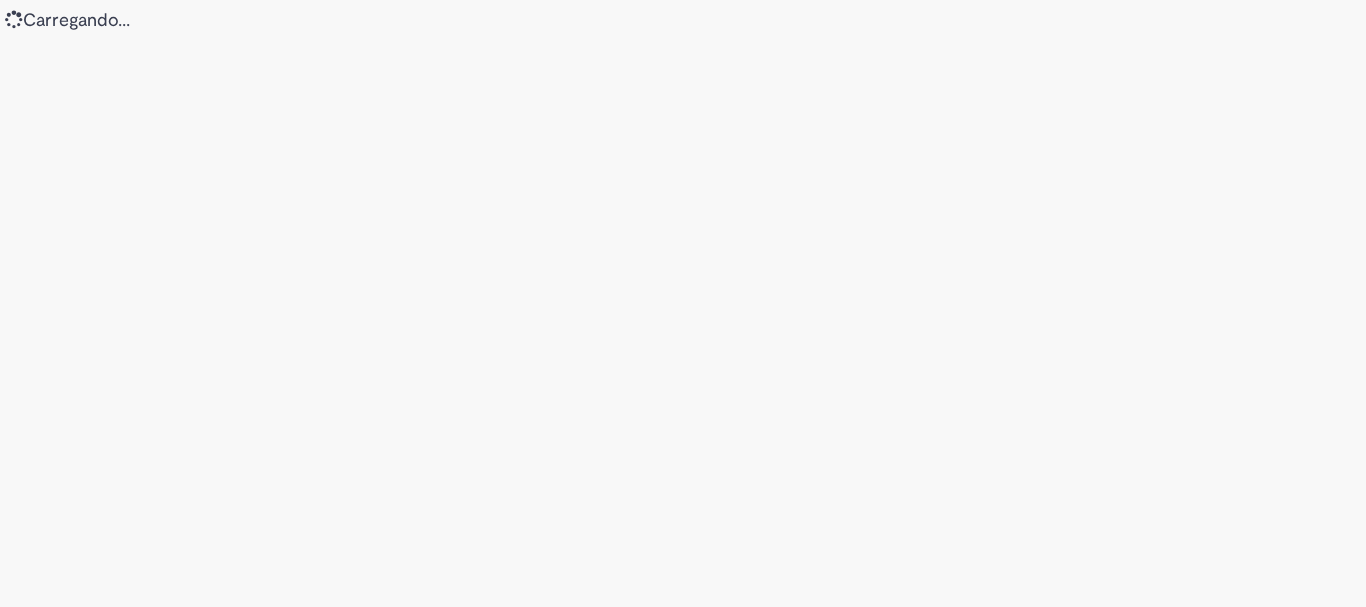 scroll, scrollTop: 0, scrollLeft: 0, axis: both 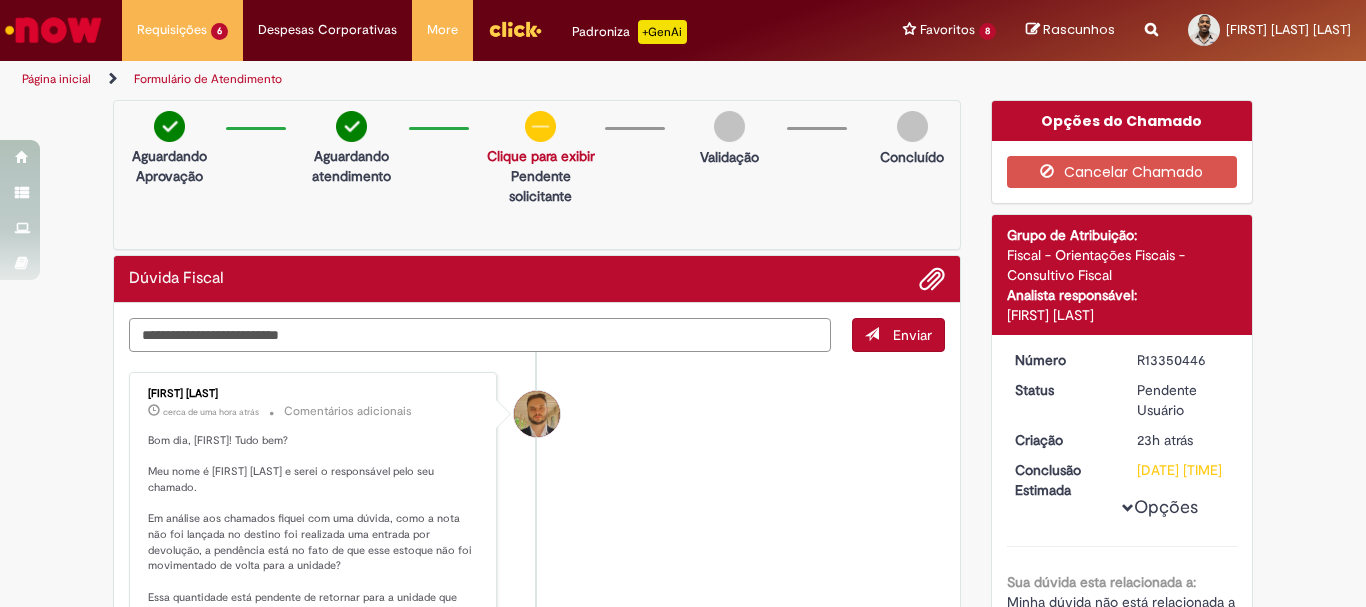 click at bounding box center [480, 335] 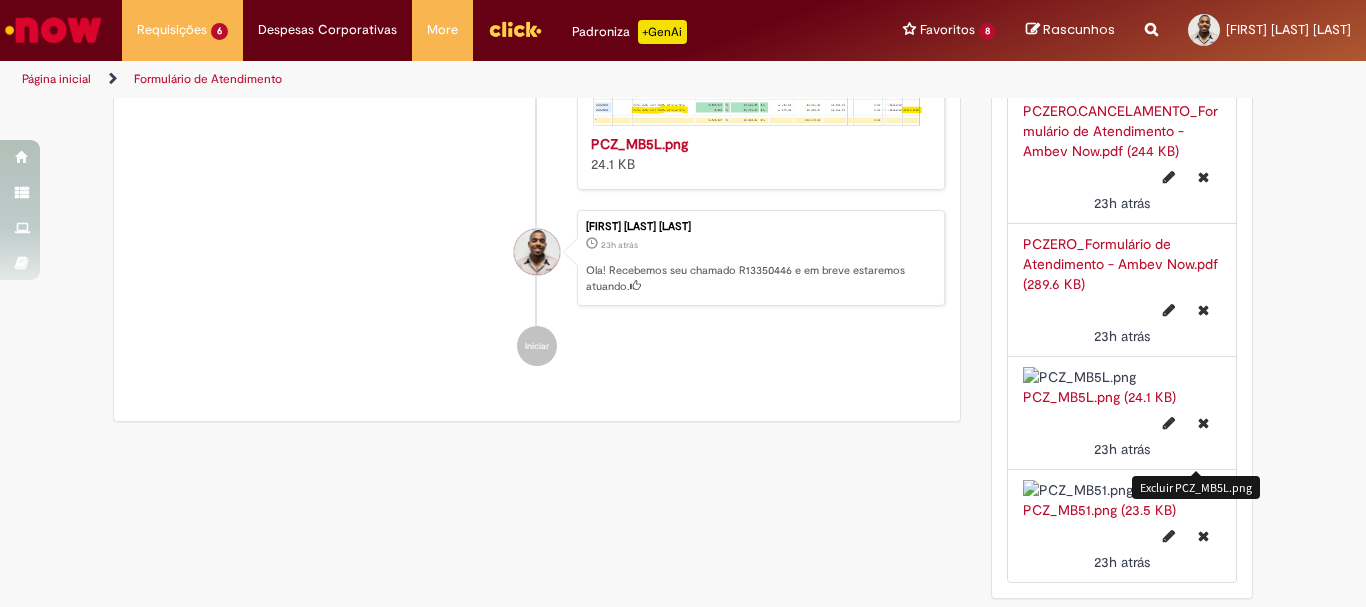 scroll, scrollTop: 1260, scrollLeft: 0, axis: vertical 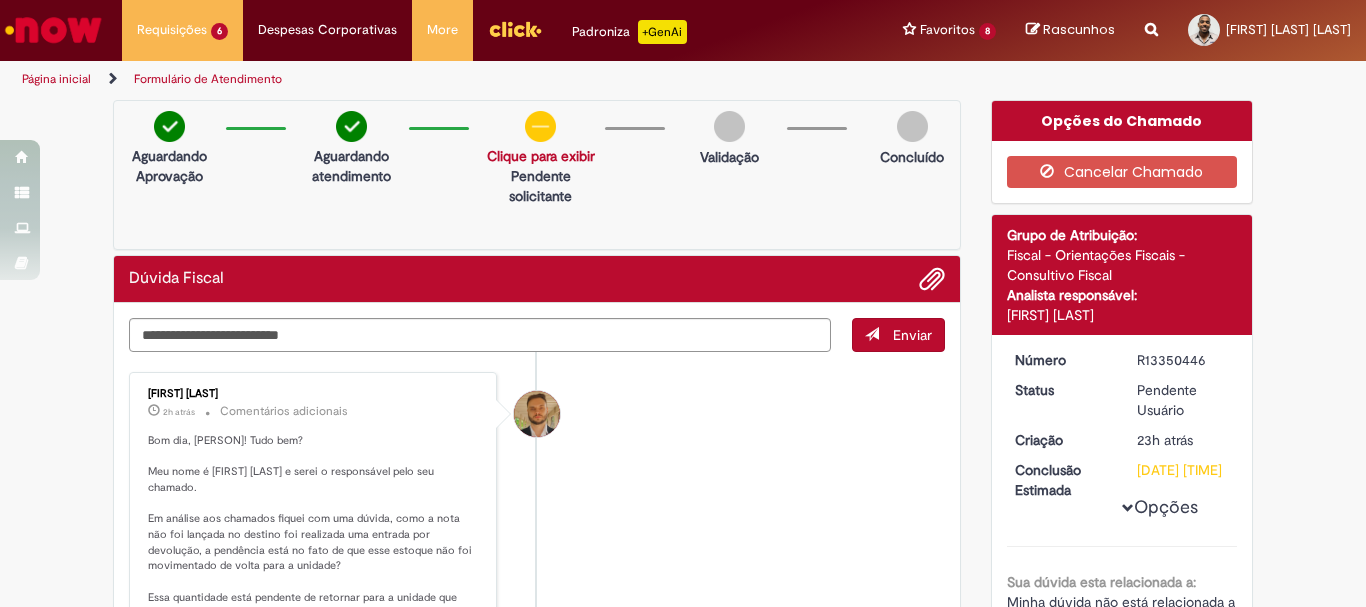 drag, startPoint x: 219, startPoint y: 388, endPoint x: 131, endPoint y: 389, distance: 88.005684 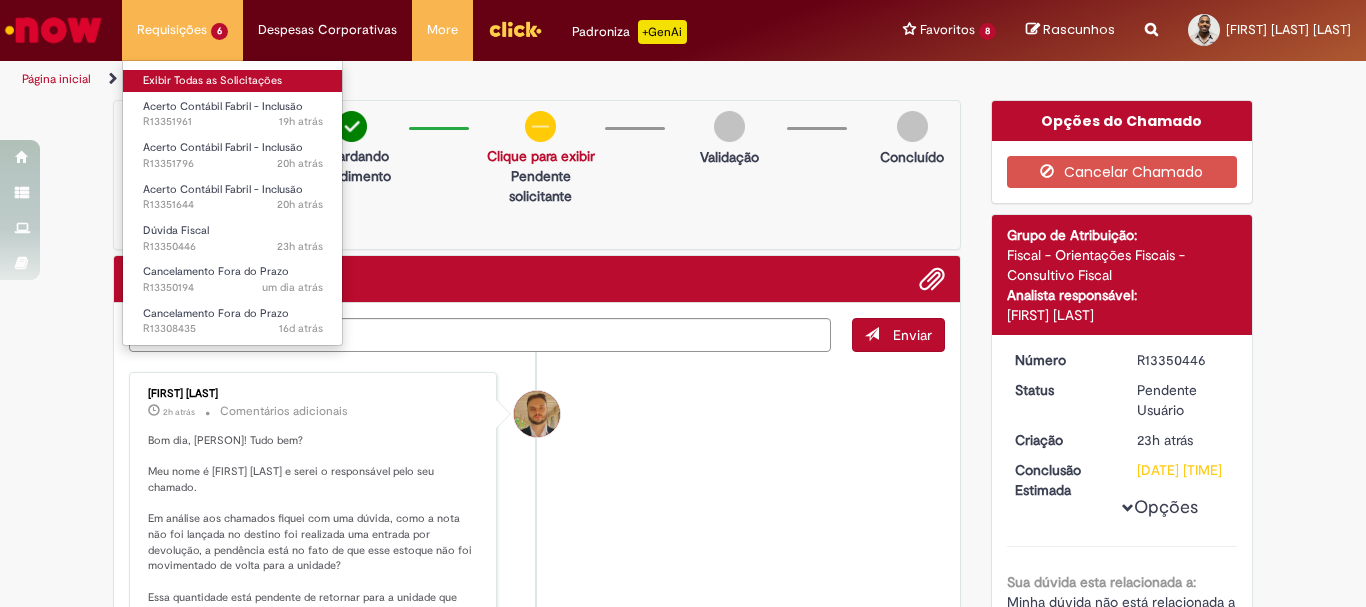 click on "Exibir Todas as Solicitações" at bounding box center [233, 81] 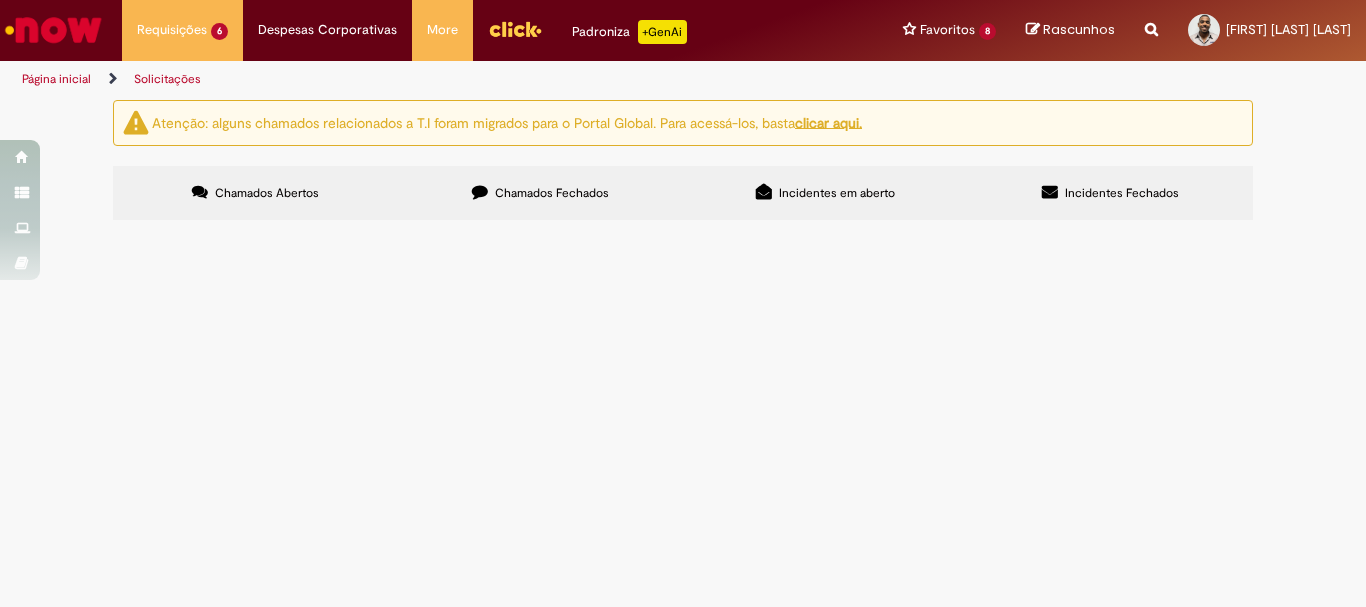 scroll, scrollTop: 249, scrollLeft: 0, axis: vertical 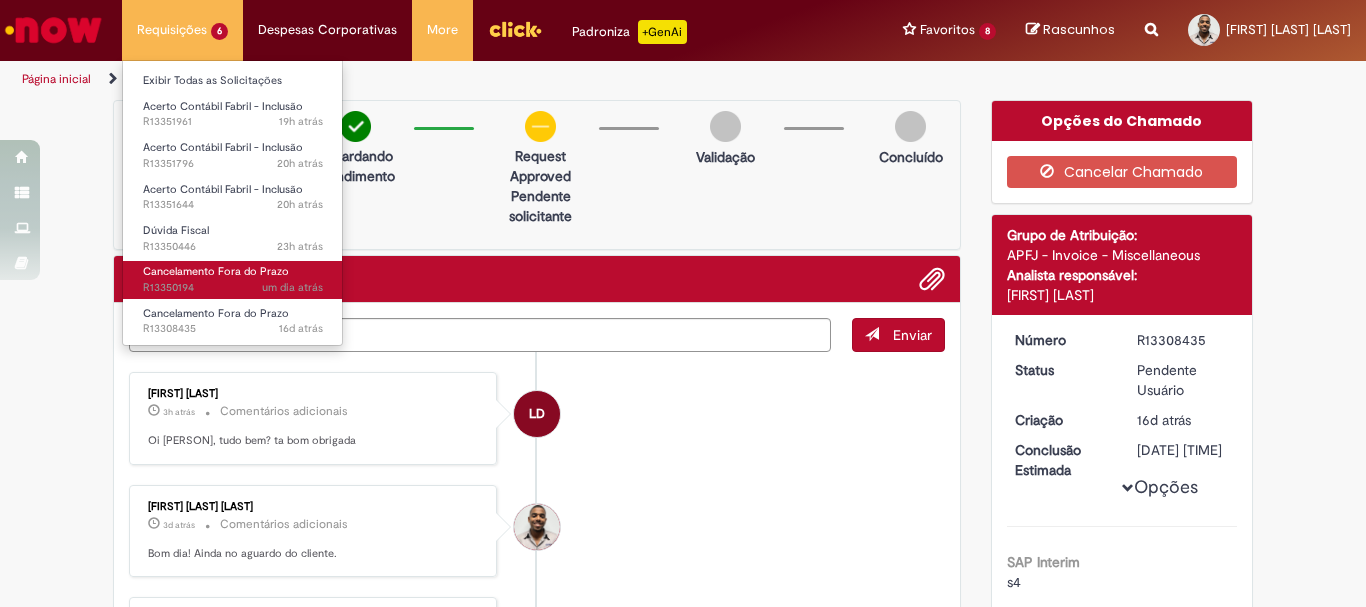 click on "Cancelamento Fora do Prazo" at bounding box center (216, 271) 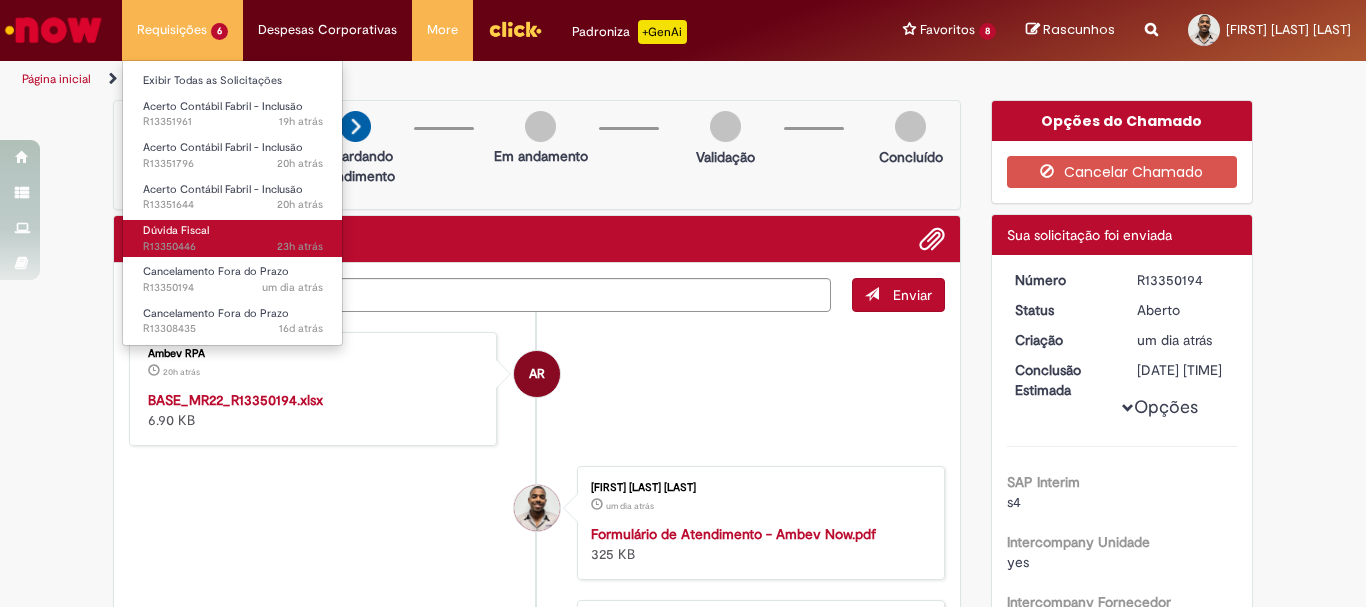 click on "[TIME] atrás [TIME]  R[NUMBER]" at bounding box center (233, 247) 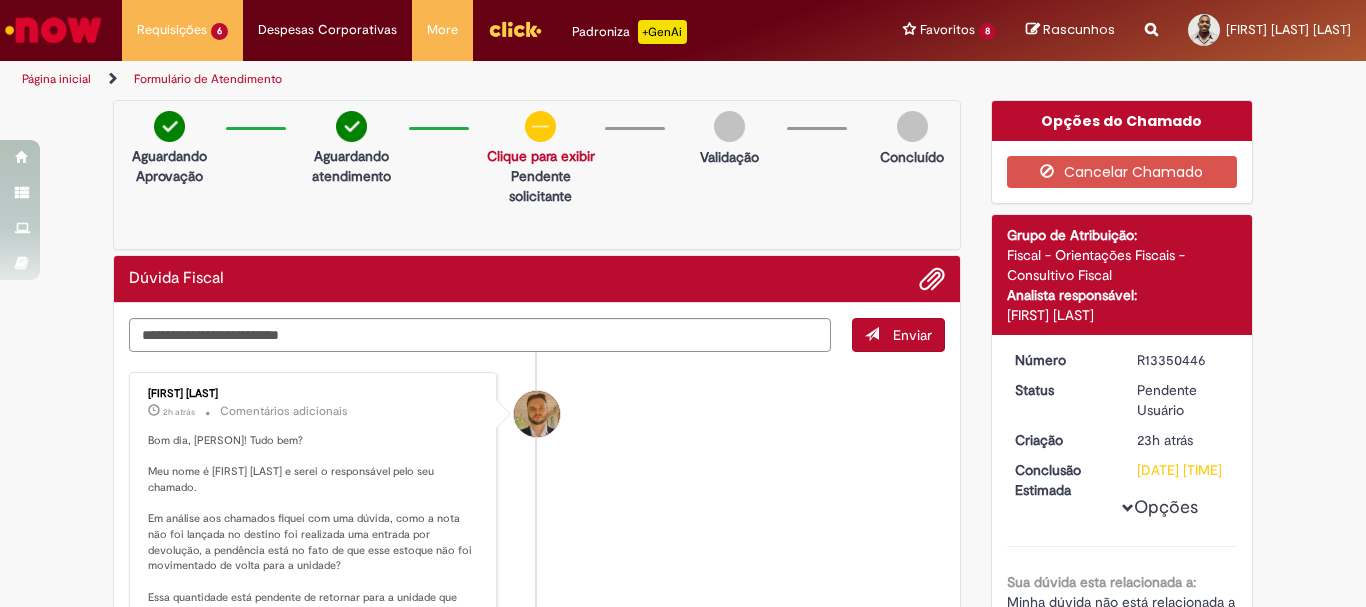 click on "R13350446" at bounding box center (1183, 360) 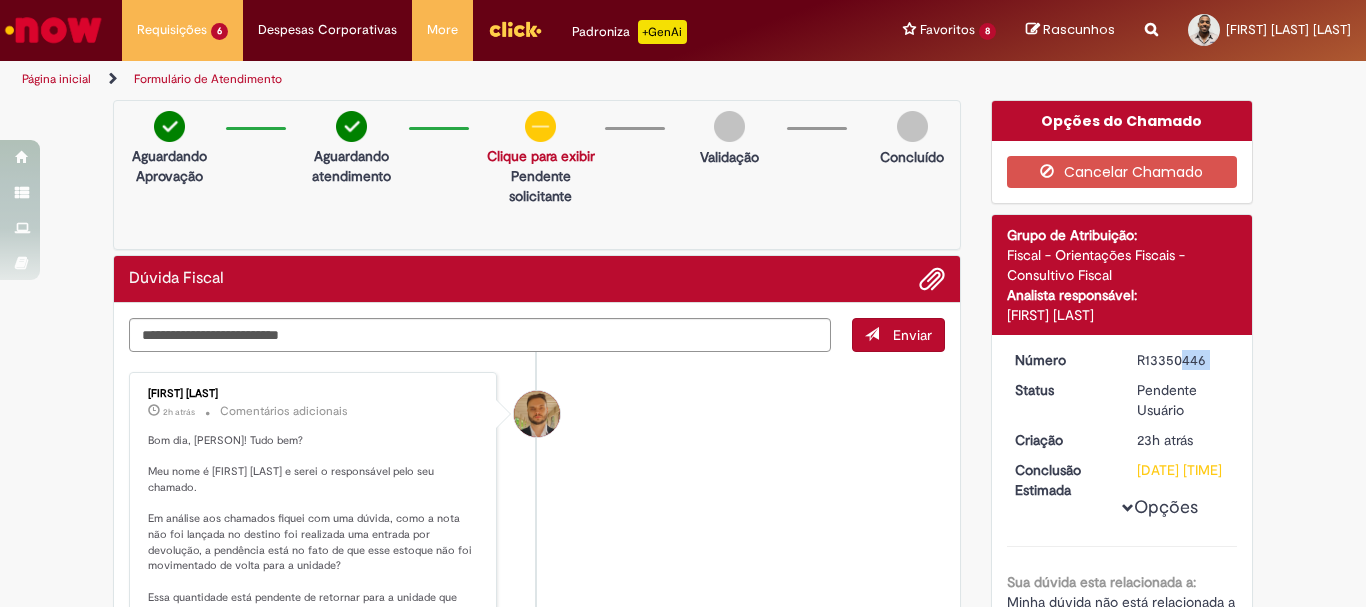 click on "R13350446" at bounding box center (1183, 360) 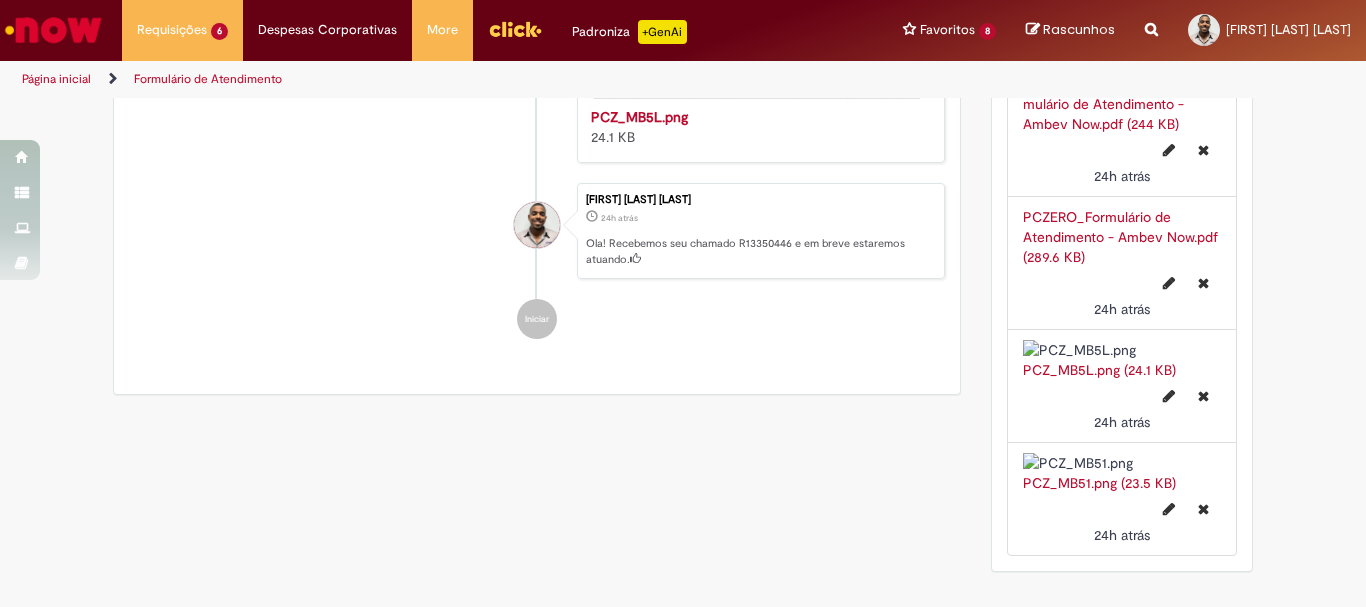 scroll, scrollTop: 1260, scrollLeft: 0, axis: vertical 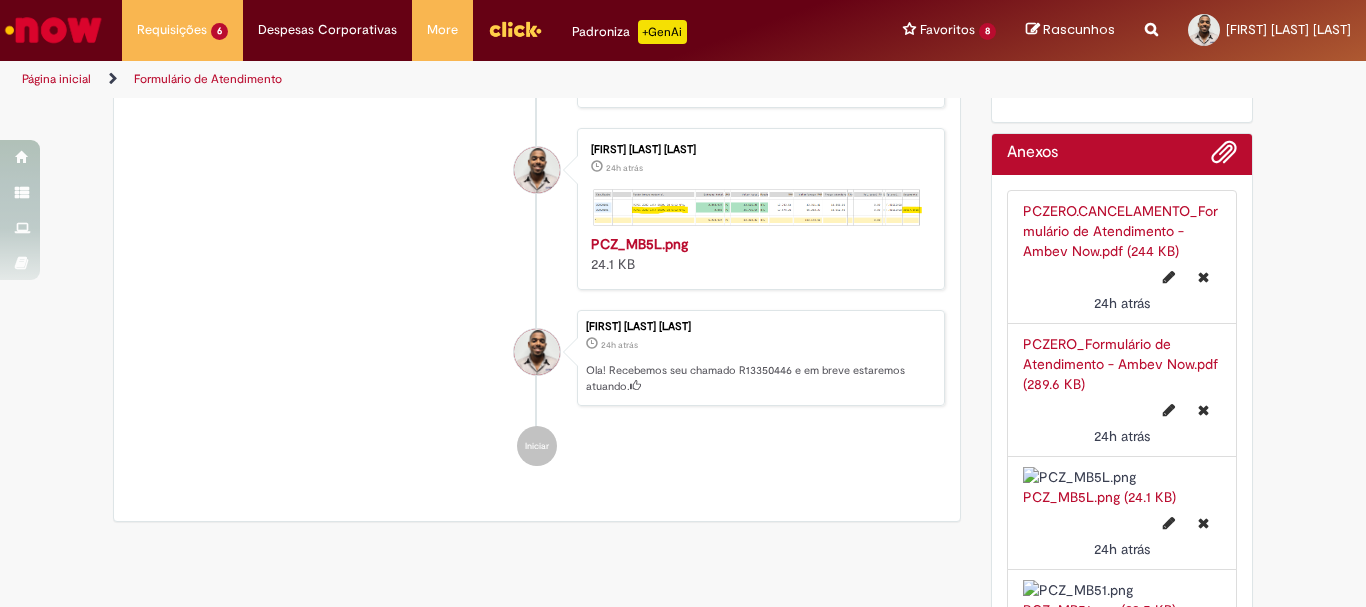 click on "PCZERO_Formulário de Atendimento - Ambev Now.pdf (289.6 KB)" at bounding box center (1120, 364) 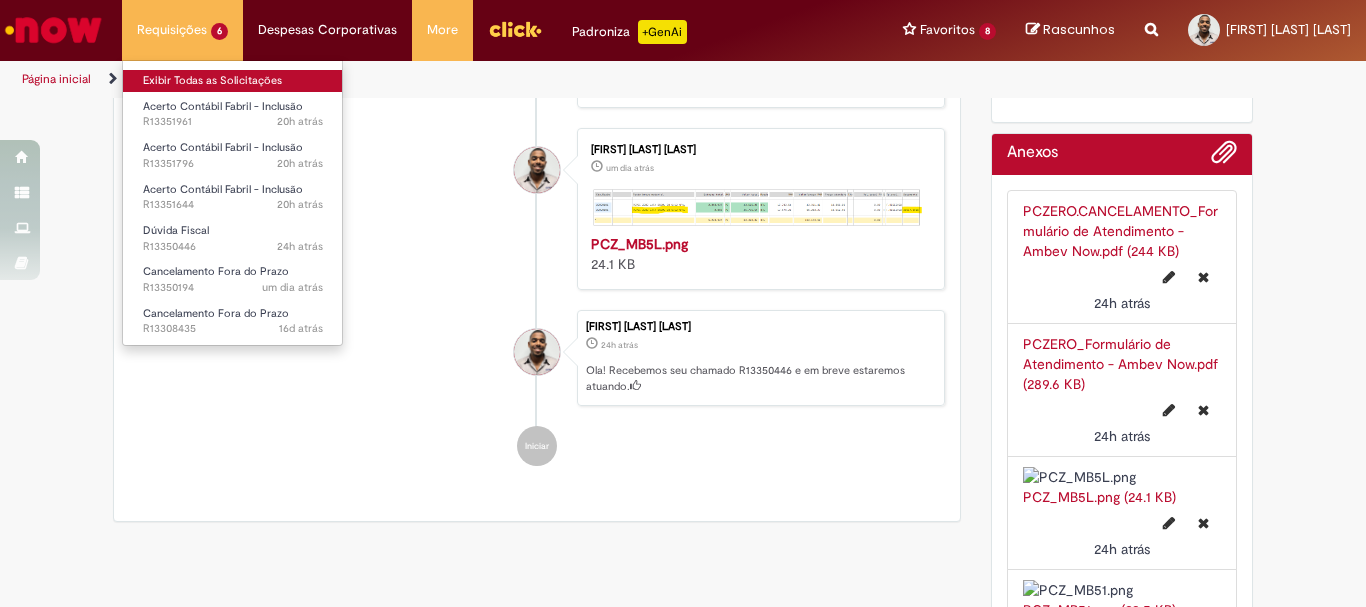 click on "Exibir Todas as Solicitações" at bounding box center (233, 81) 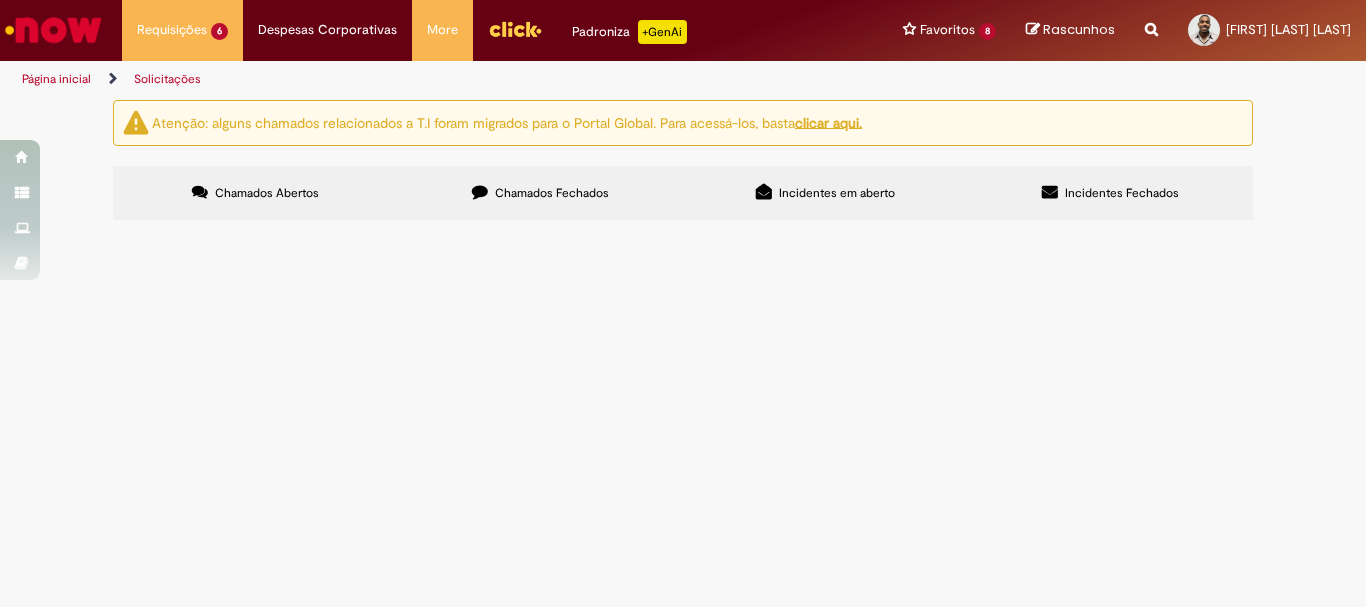 scroll, scrollTop: 200, scrollLeft: 0, axis: vertical 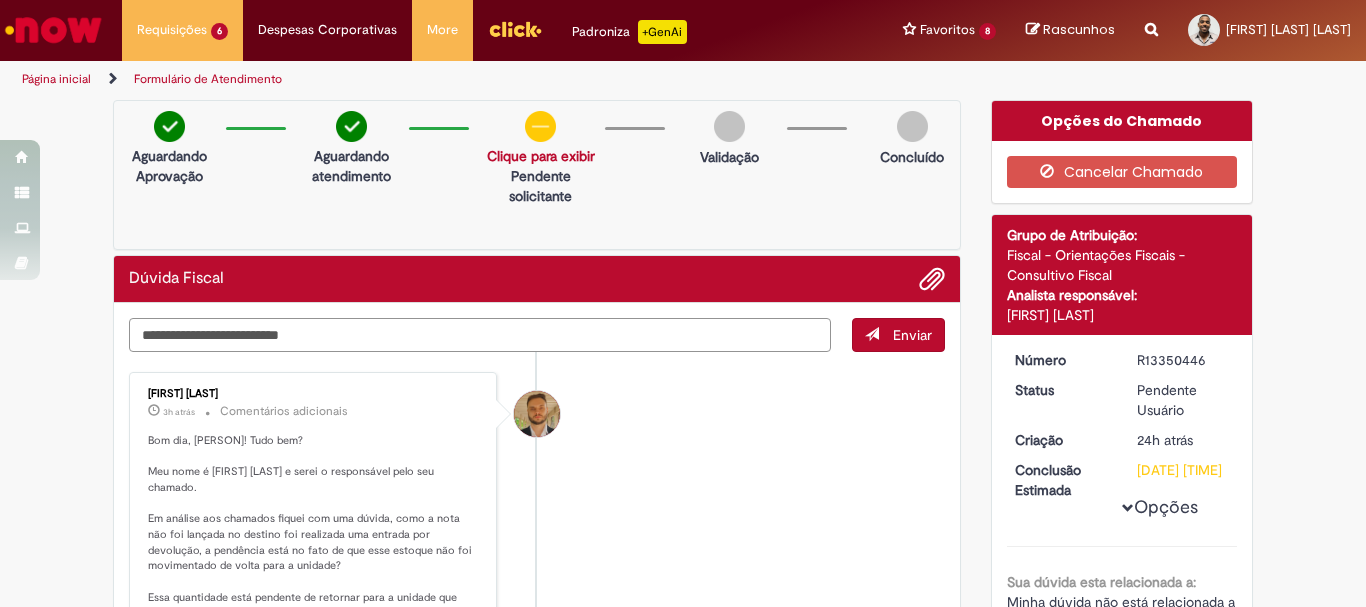 click at bounding box center [480, 335] 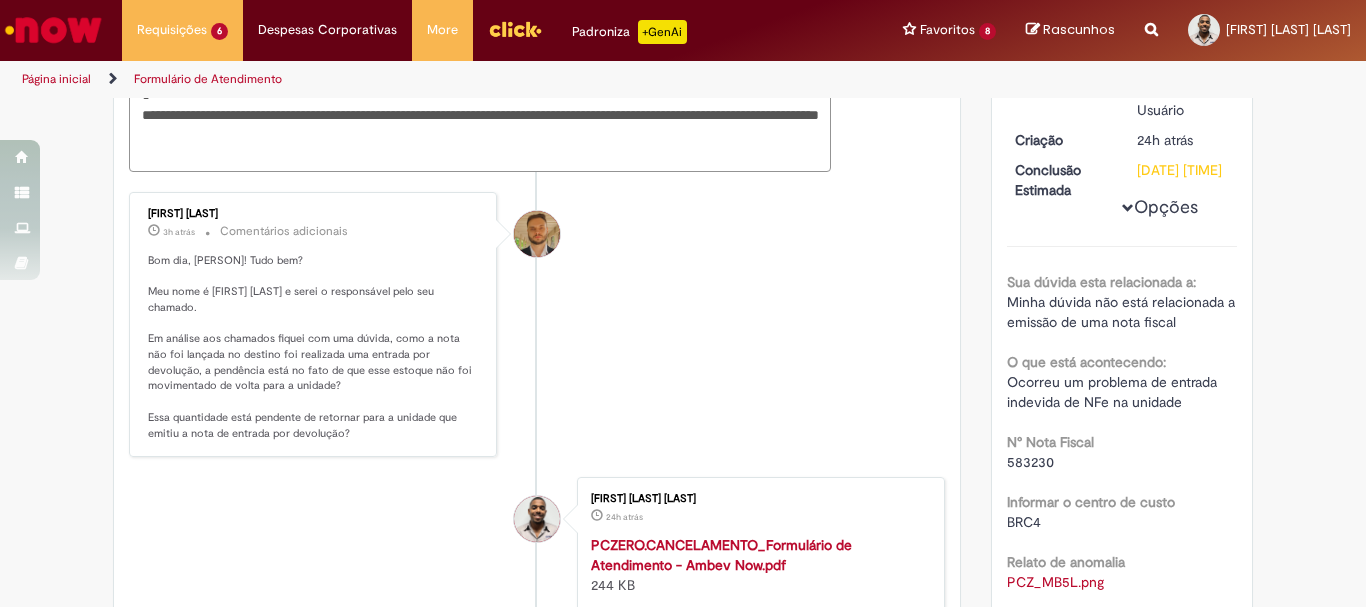 scroll, scrollTop: 100, scrollLeft: 0, axis: vertical 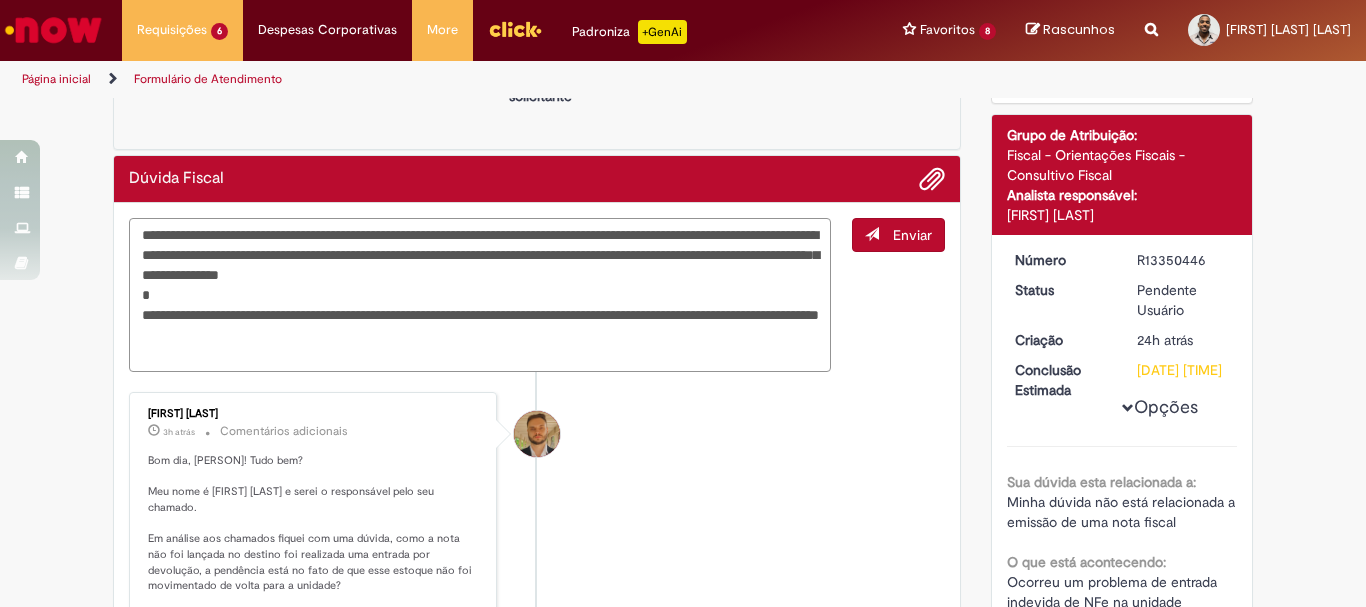 type on "**********" 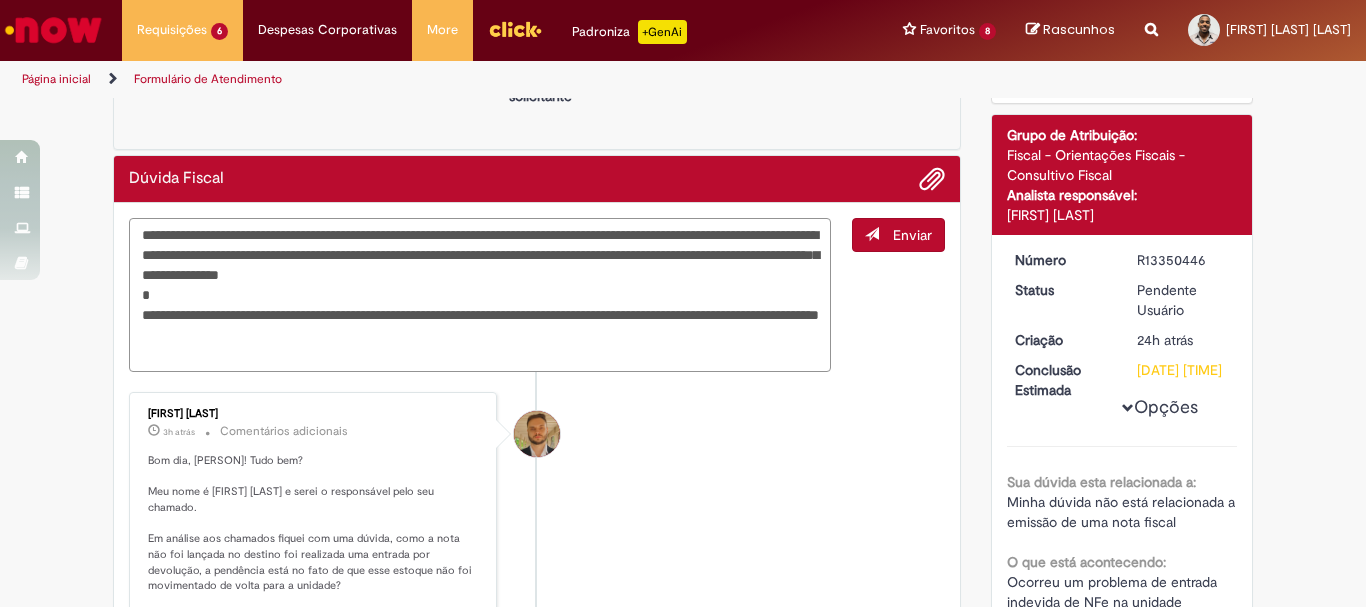 scroll, scrollTop: 0, scrollLeft: 0, axis: both 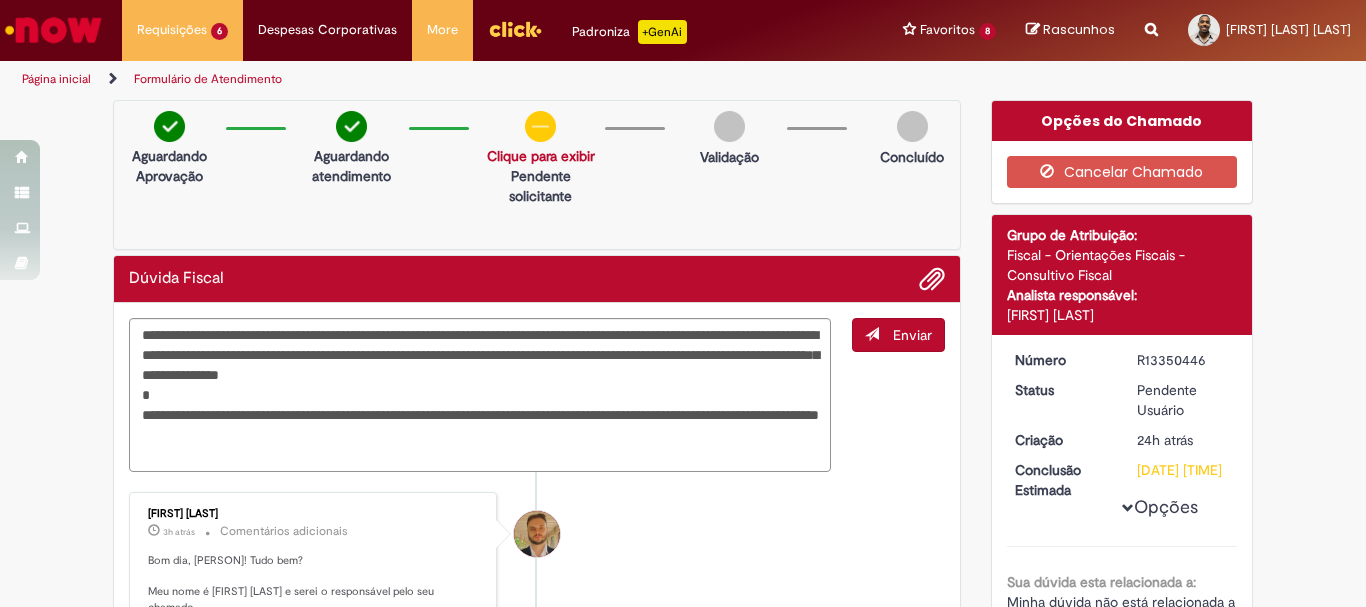 click on "Enviar" at bounding box center [912, 335] 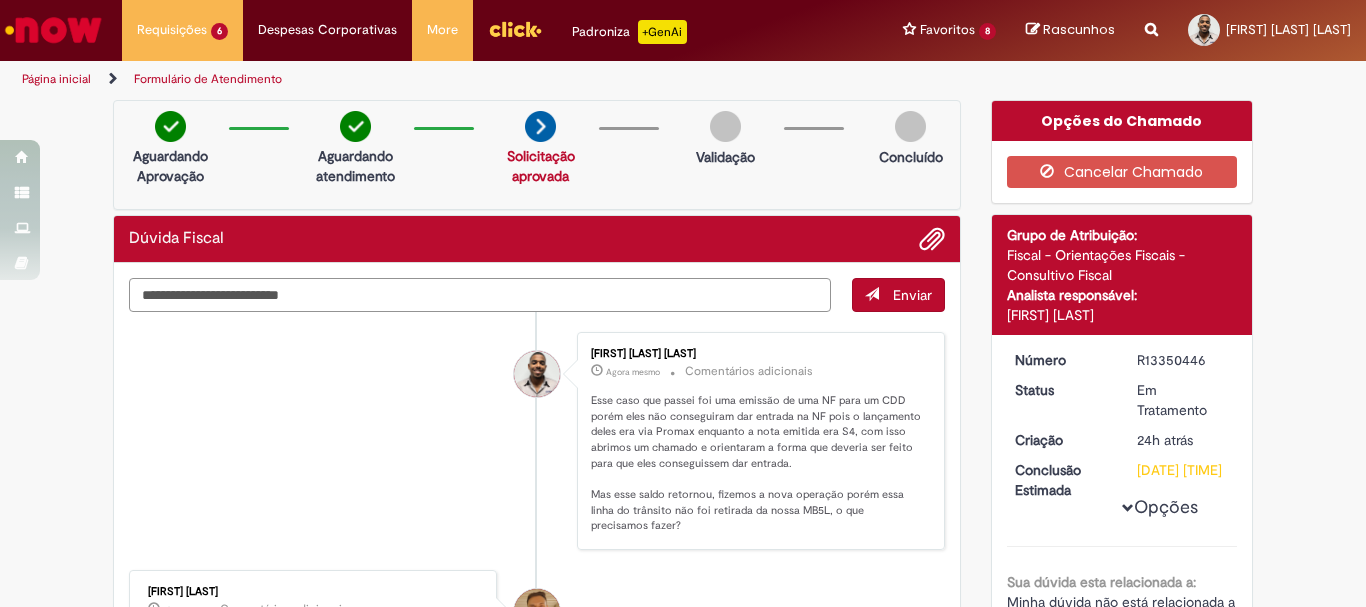 click at bounding box center (480, 295) 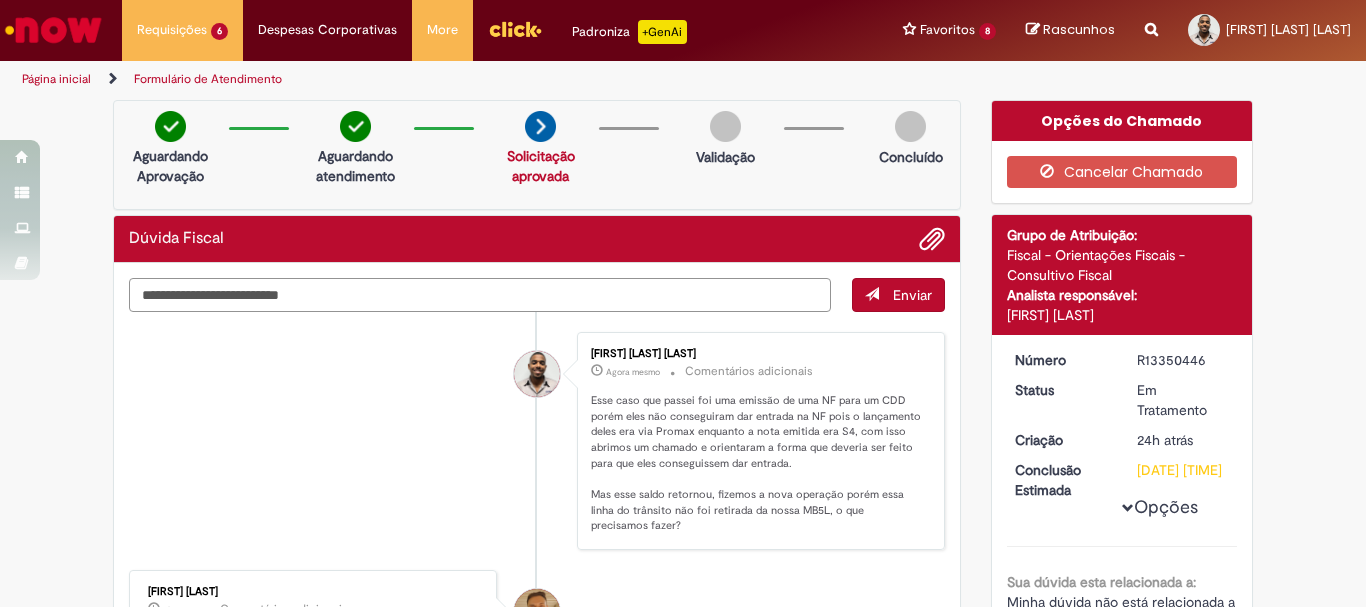 paste on "**********" 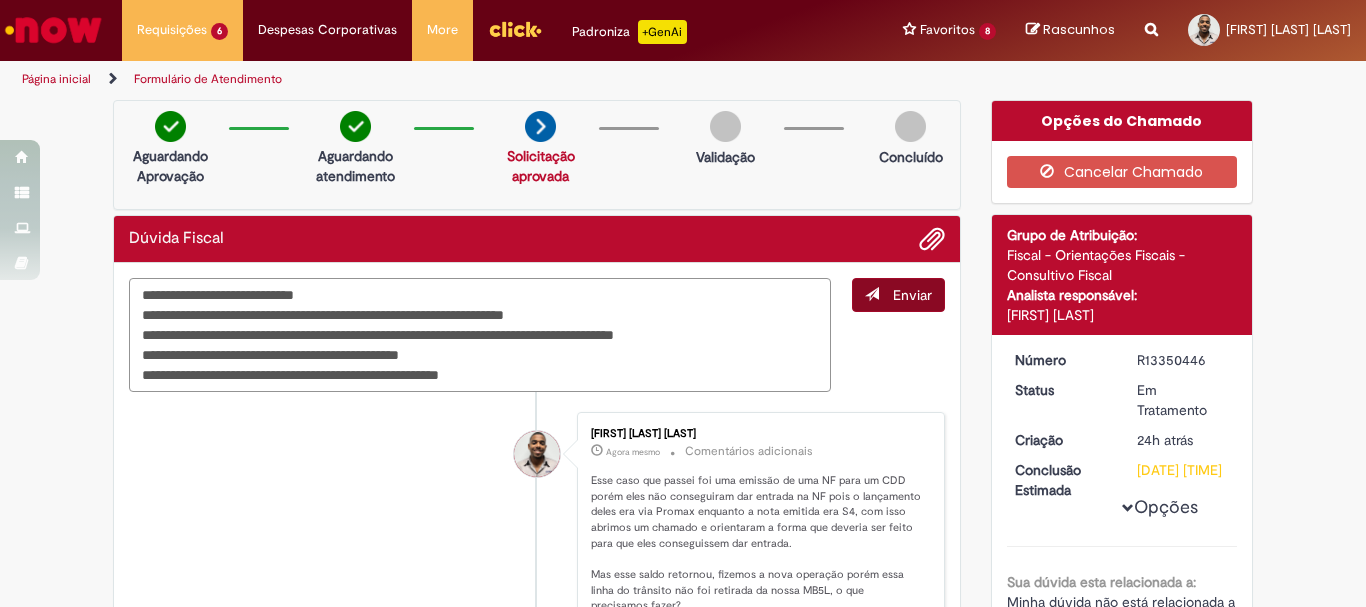 type on "**********" 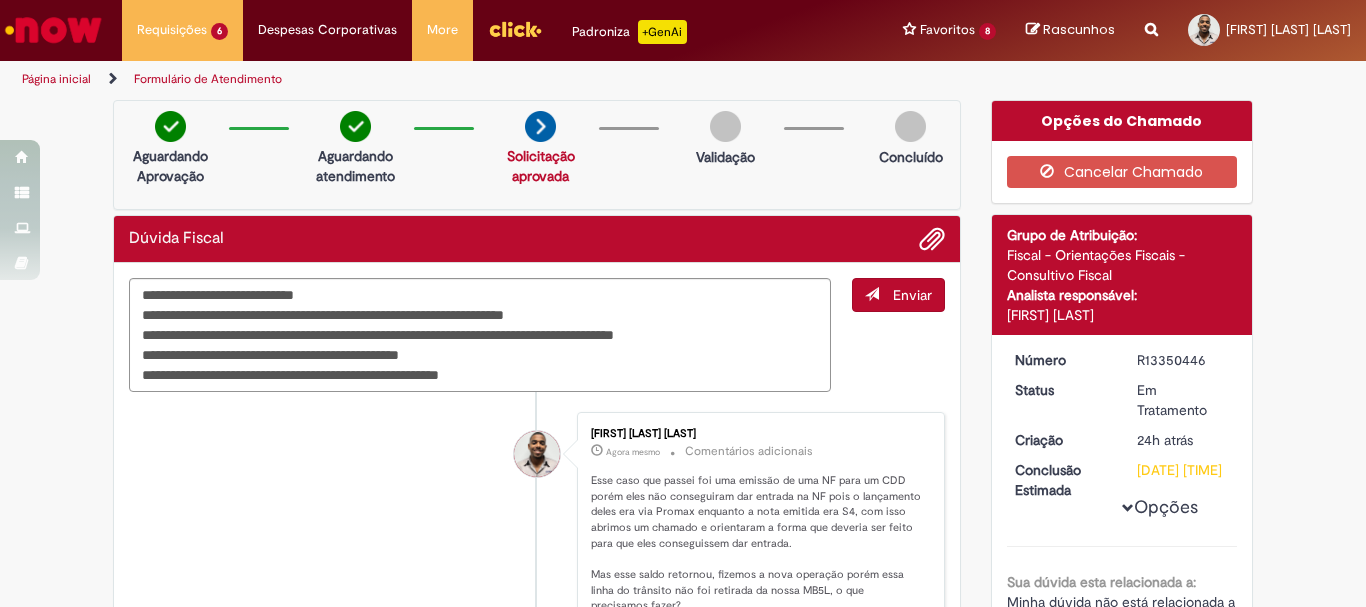 click on "Enviar" at bounding box center [912, 295] 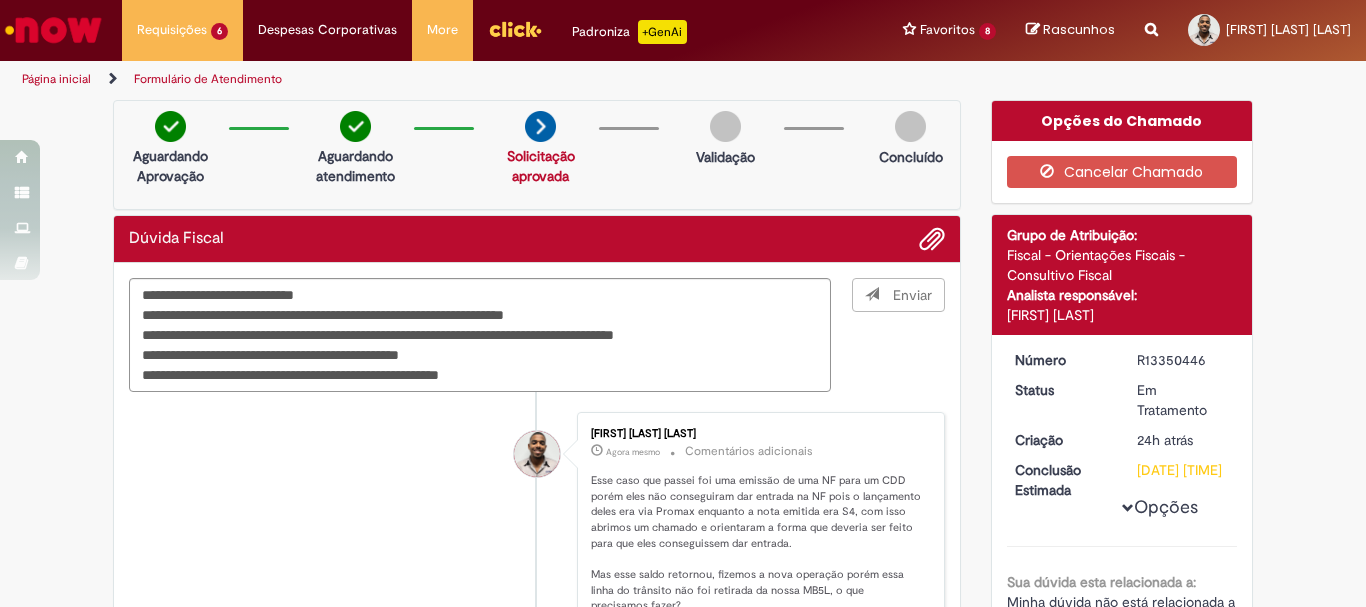 type 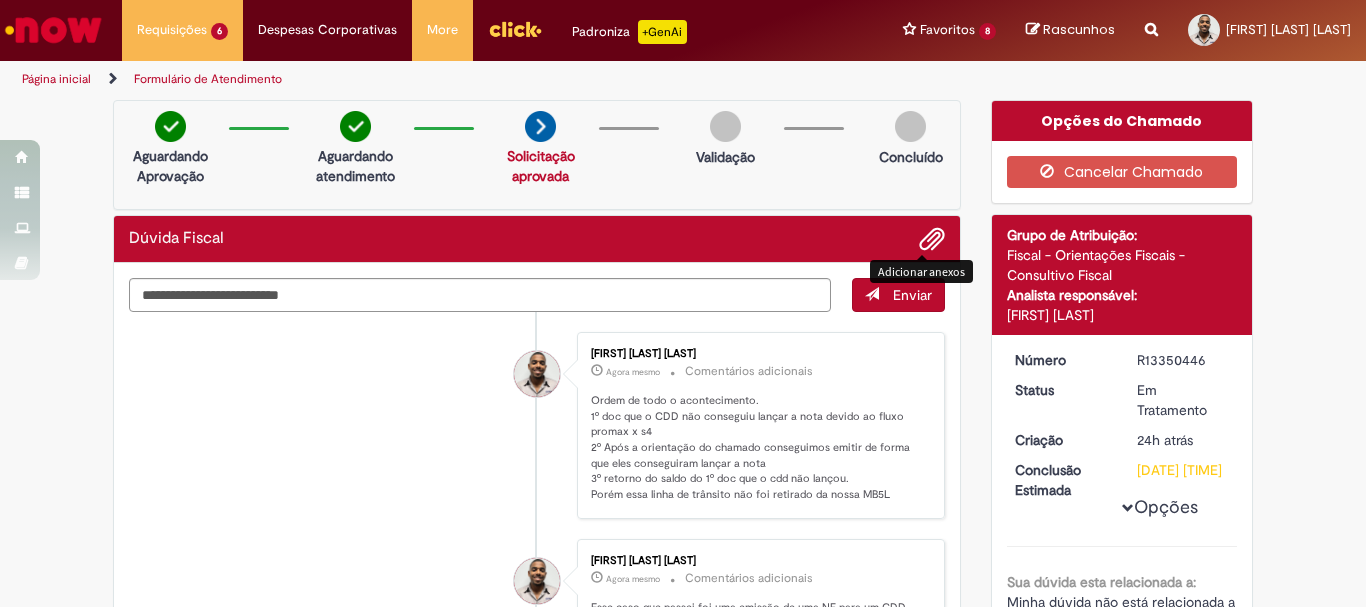 click at bounding box center [932, 240] 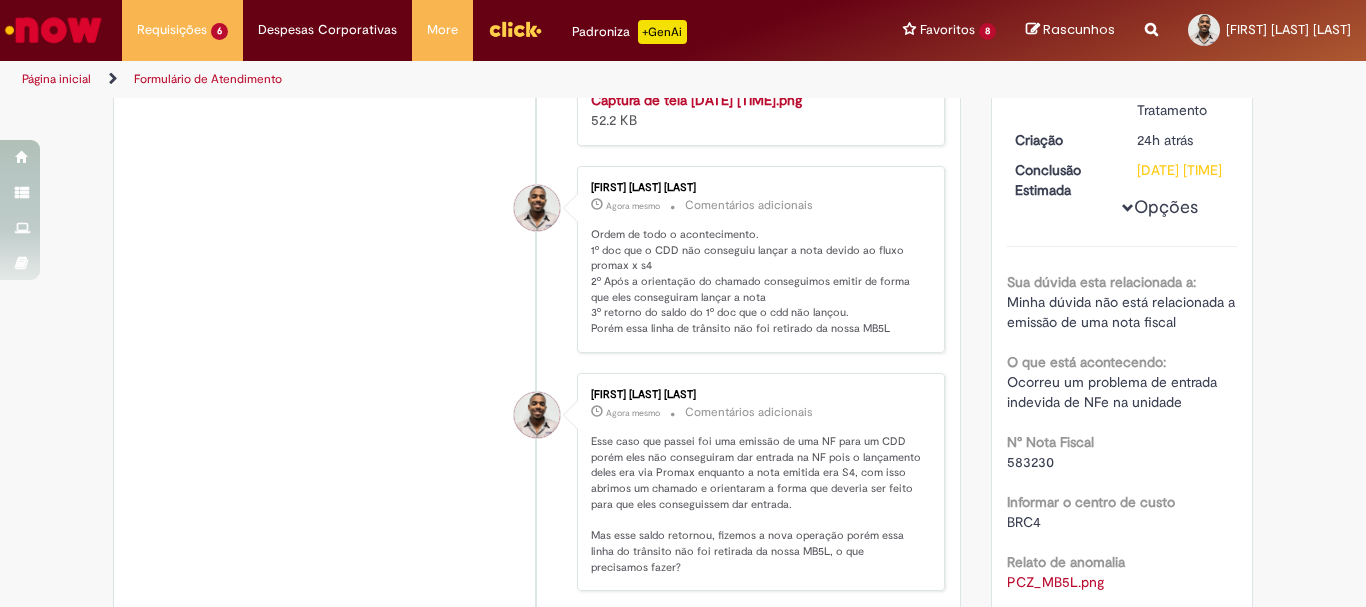scroll, scrollTop: 0, scrollLeft: 0, axis: both 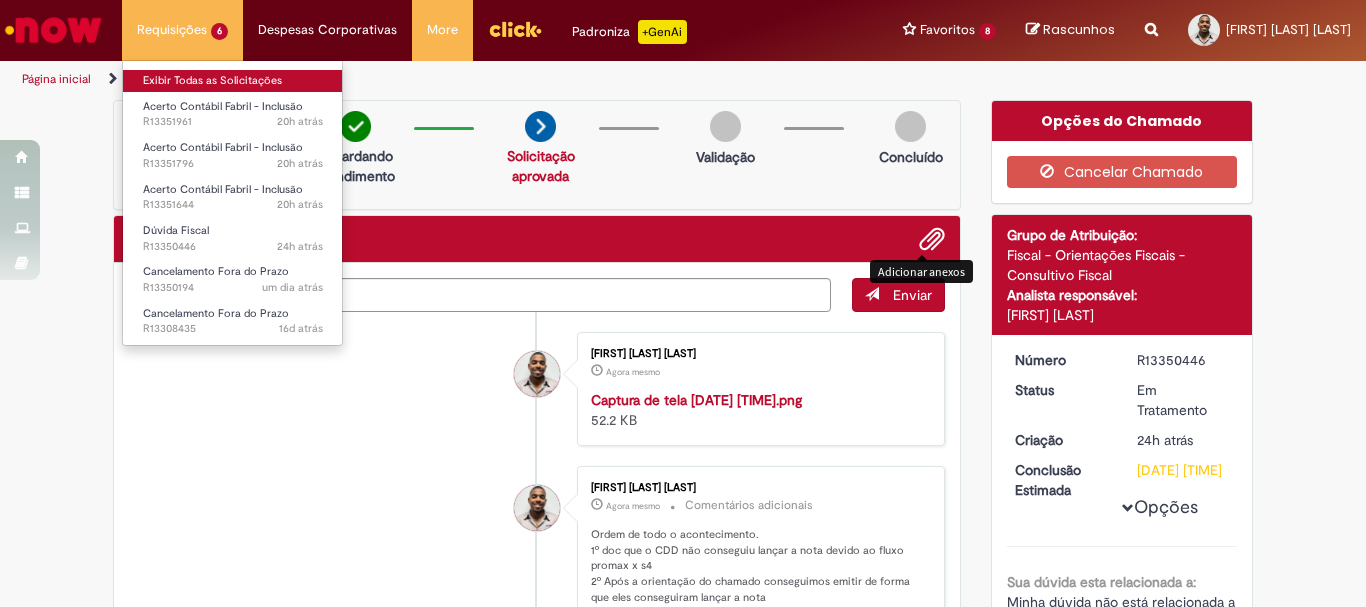 click on "Exibir Todas as Solicitações" at bounding box center [233, 81] 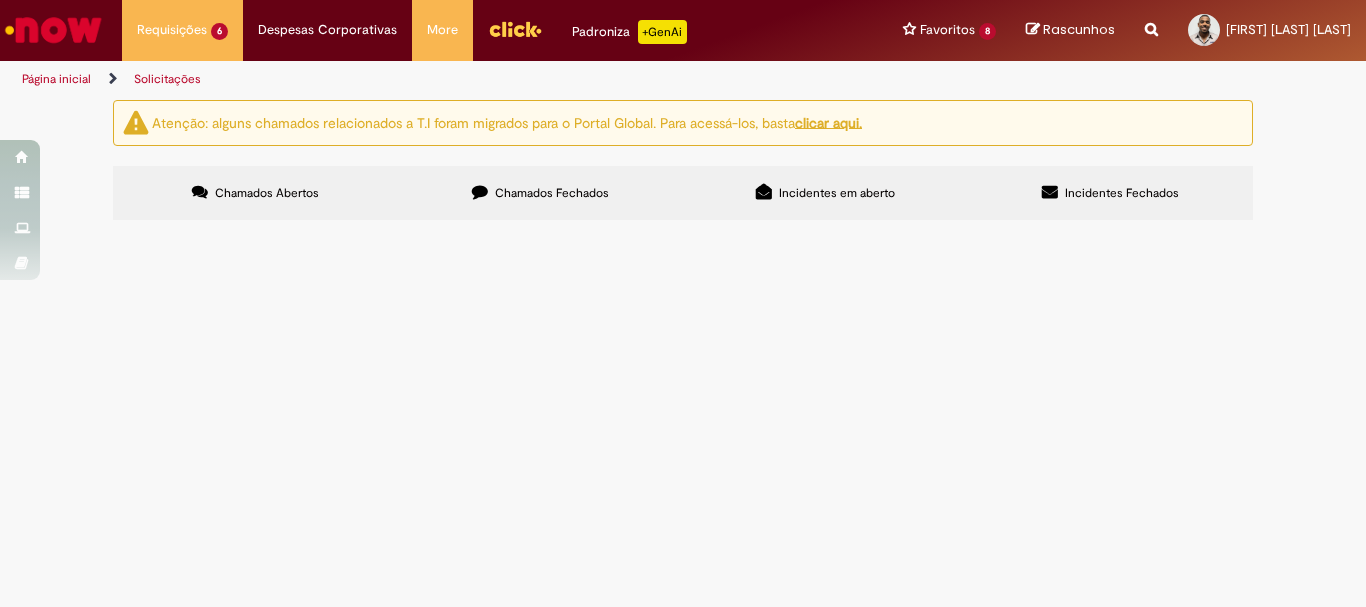 scroll, scrollTop: 200, scrollLeft: 0, axis: vertical 